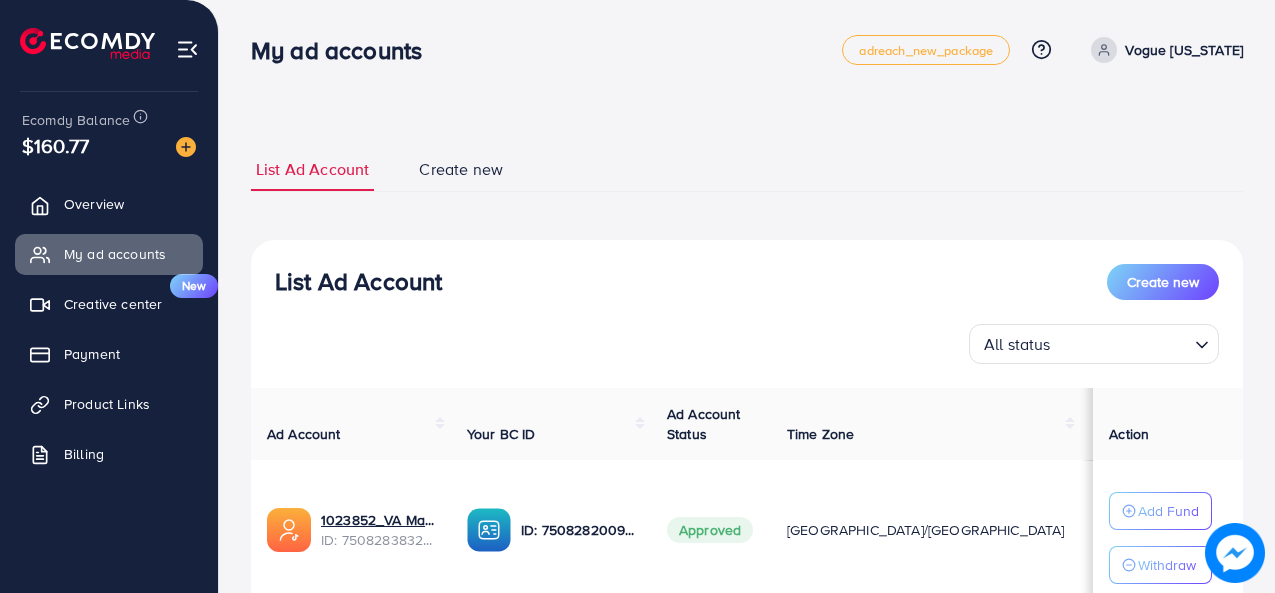 scroll, scrollTop: 289, scrollLeft: 0, axis: vertical 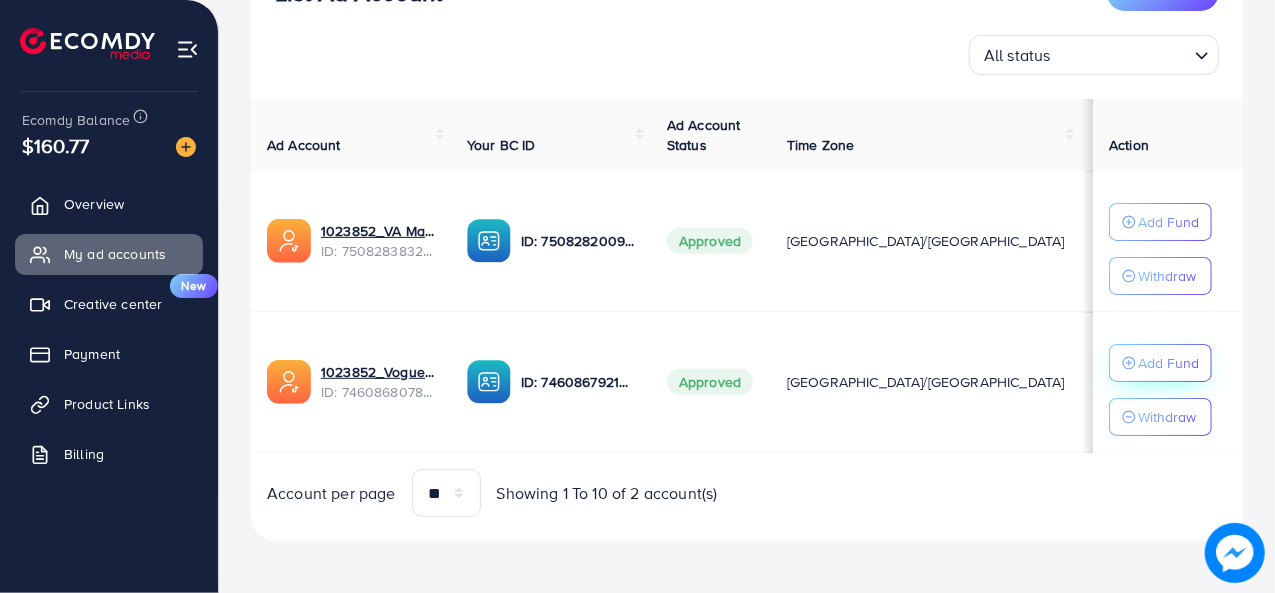 click on "Add Fund" at bounding box center [1168, 222] 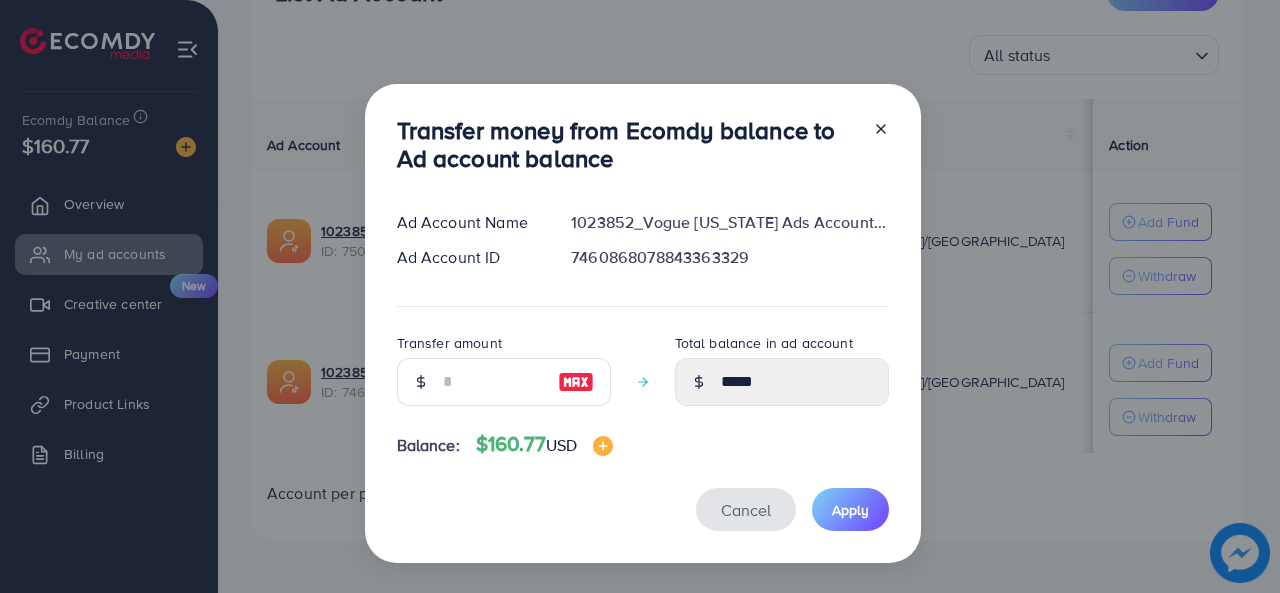 click on "Cancel" at bounding box center (746, 510) 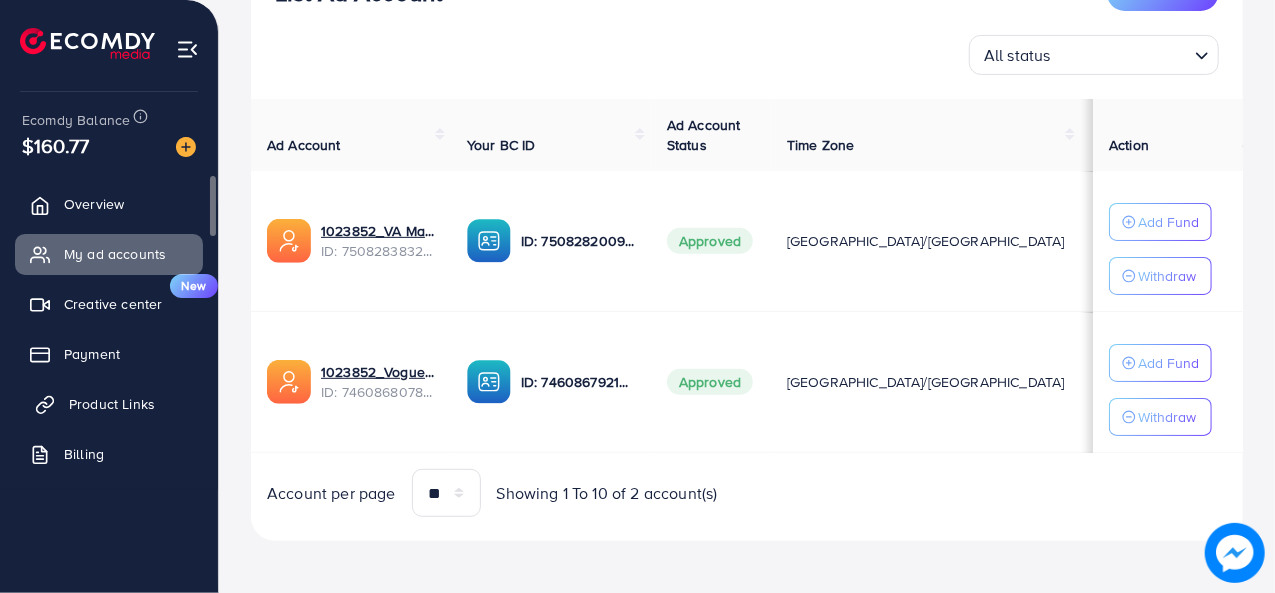 click on "Product Links" at bounding box center [112, 404] 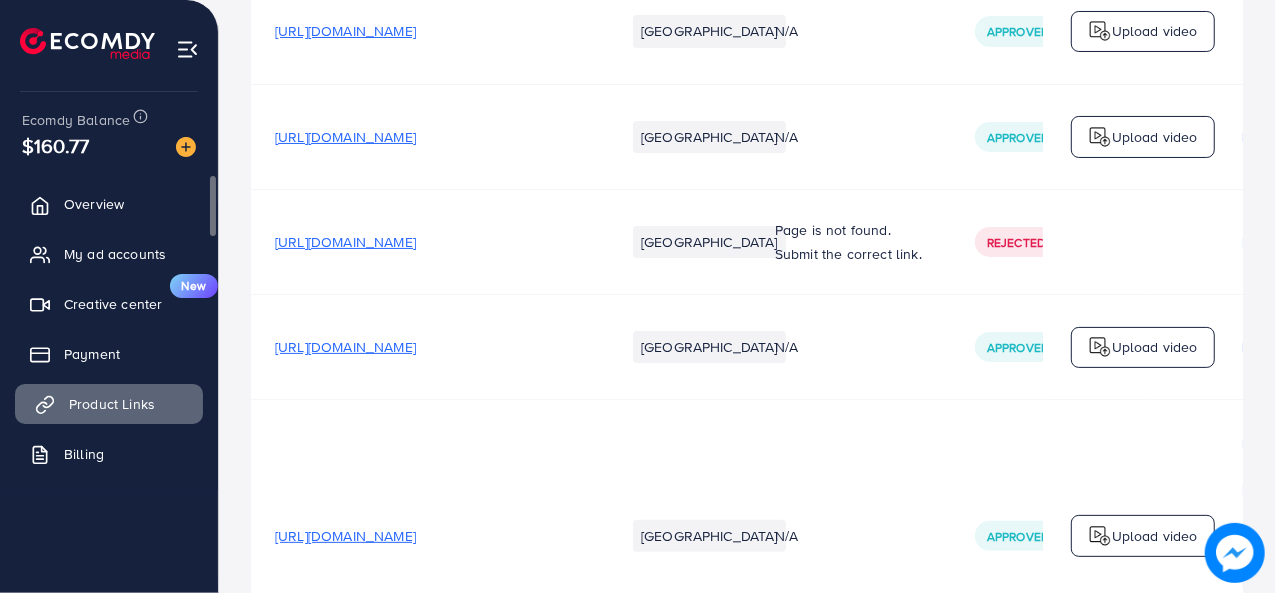 scroll, scrollTop: 0, scrollLeft: 0, axis: both 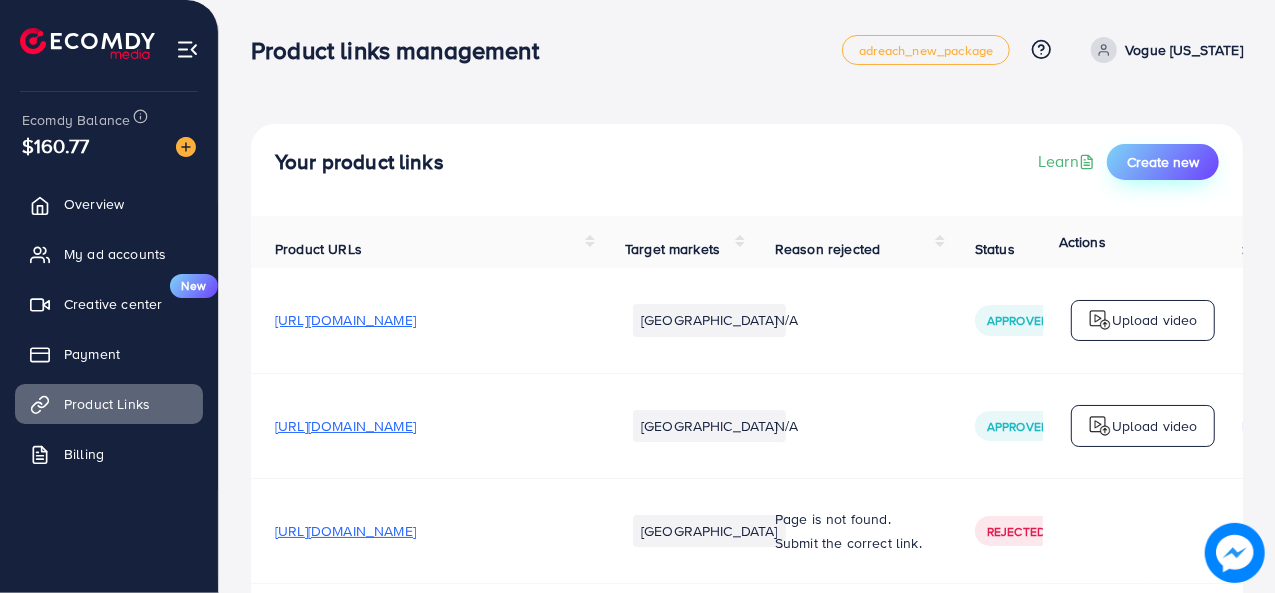 click on "Create new" at bounding box center [1163, 162] 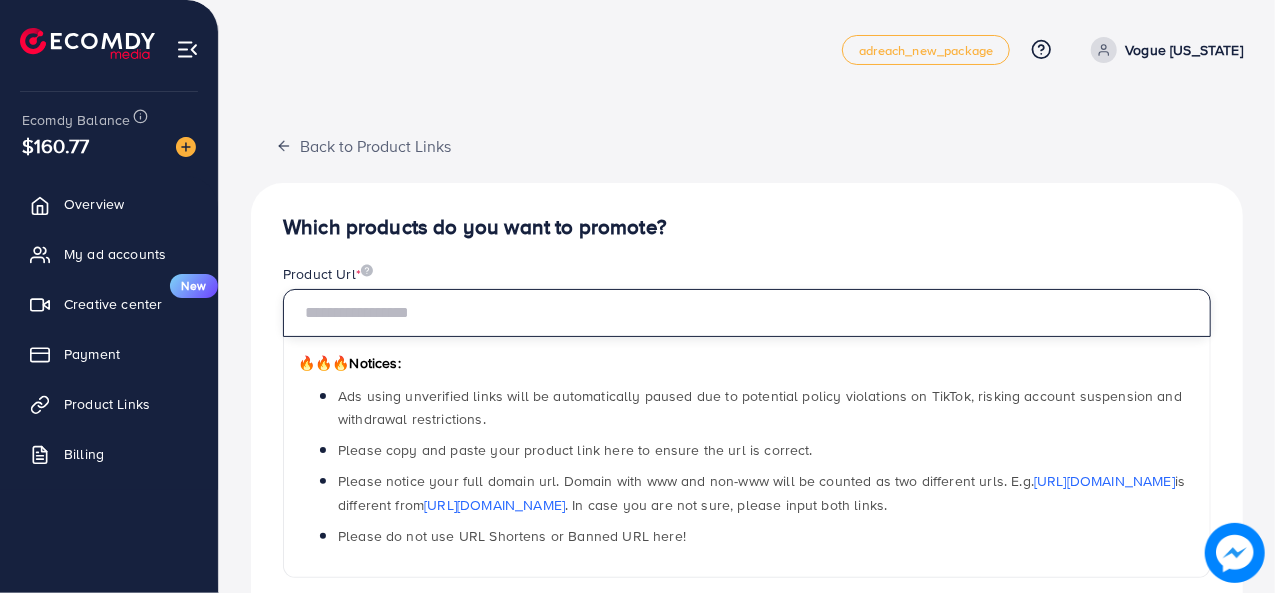 click at bounding box center [747, 313] 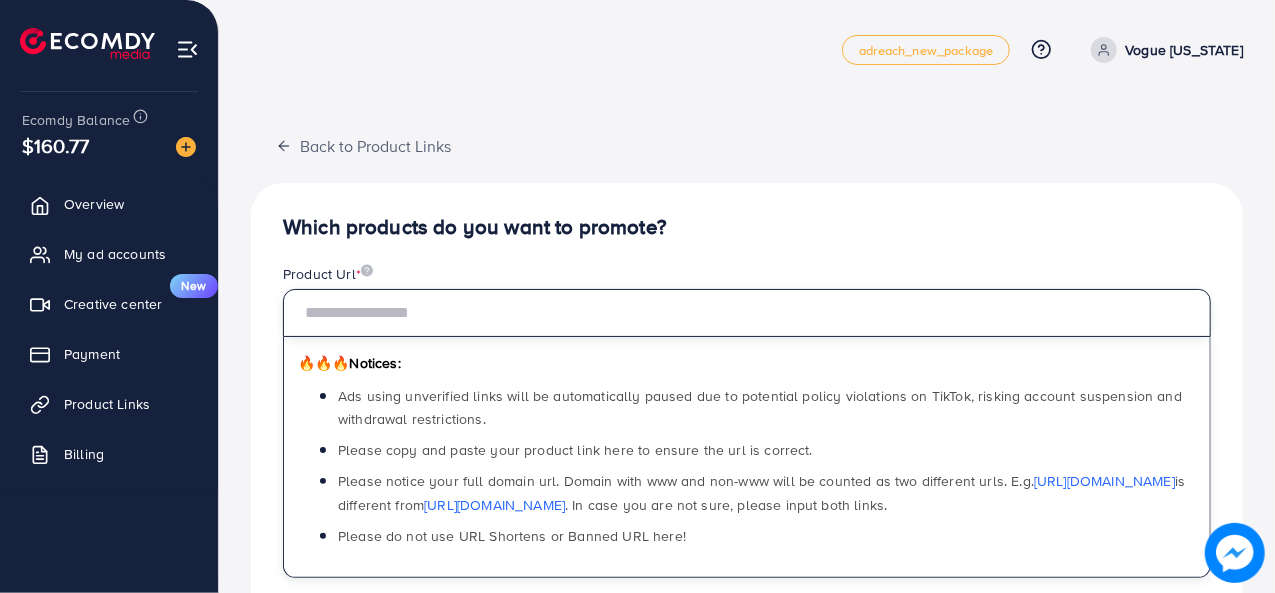 paste on "**********" 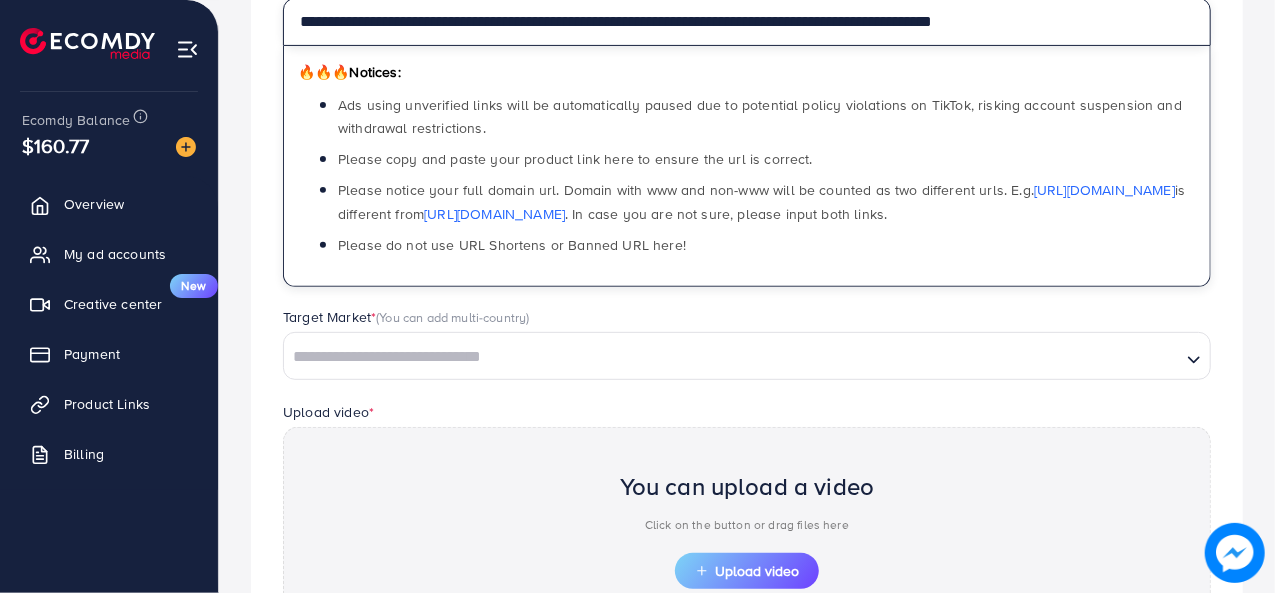 scroll, scrollTop: 295, scrollLeft: 0, axis: vertical 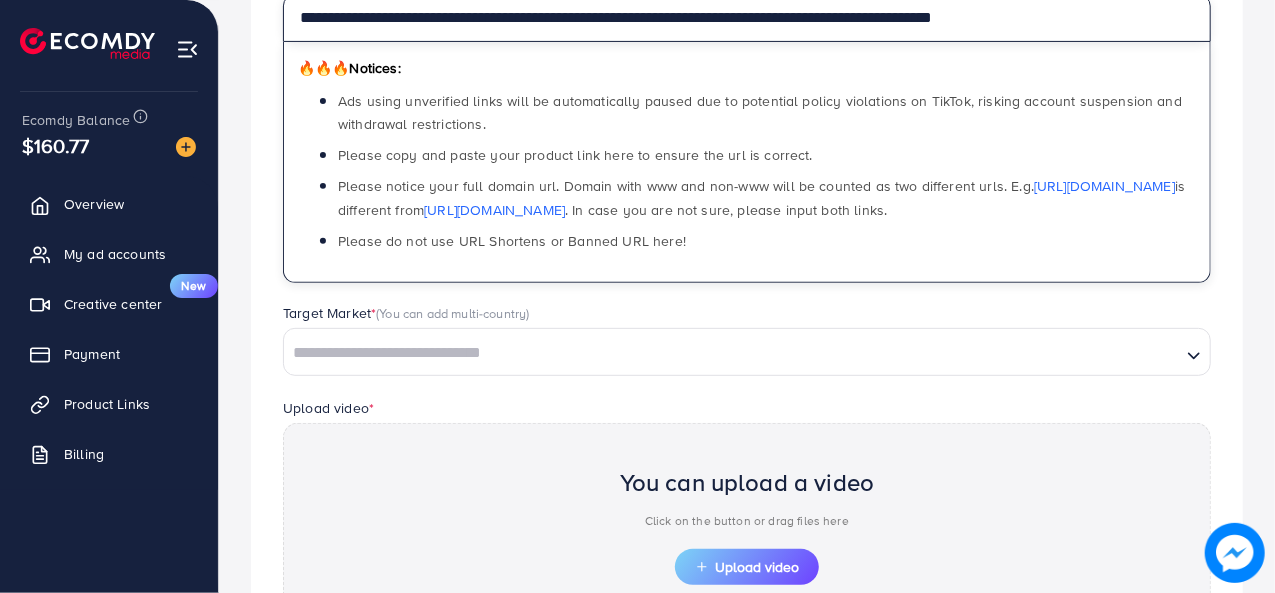 type on "**********" 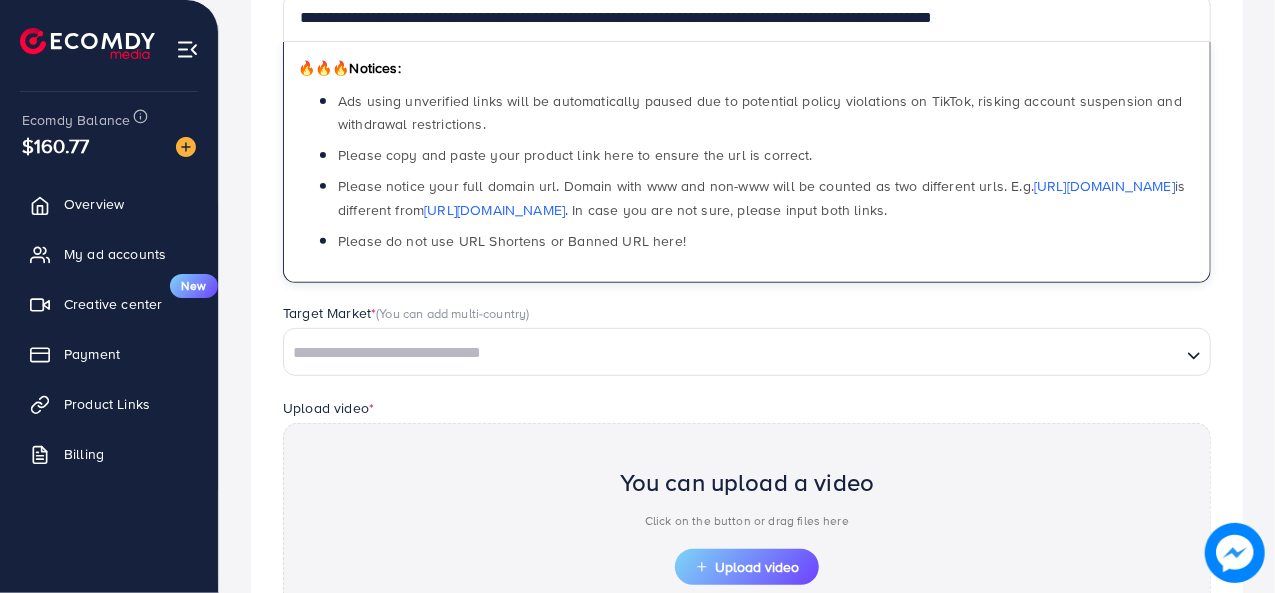 click at bounding box center (732, 353) 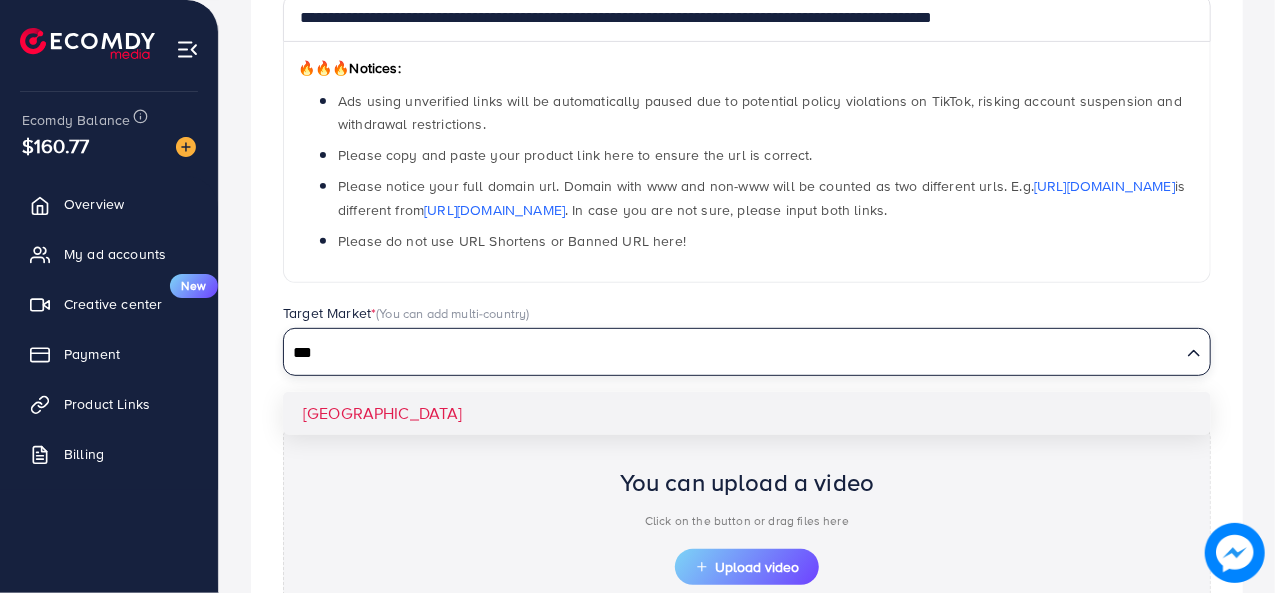 type on "***" 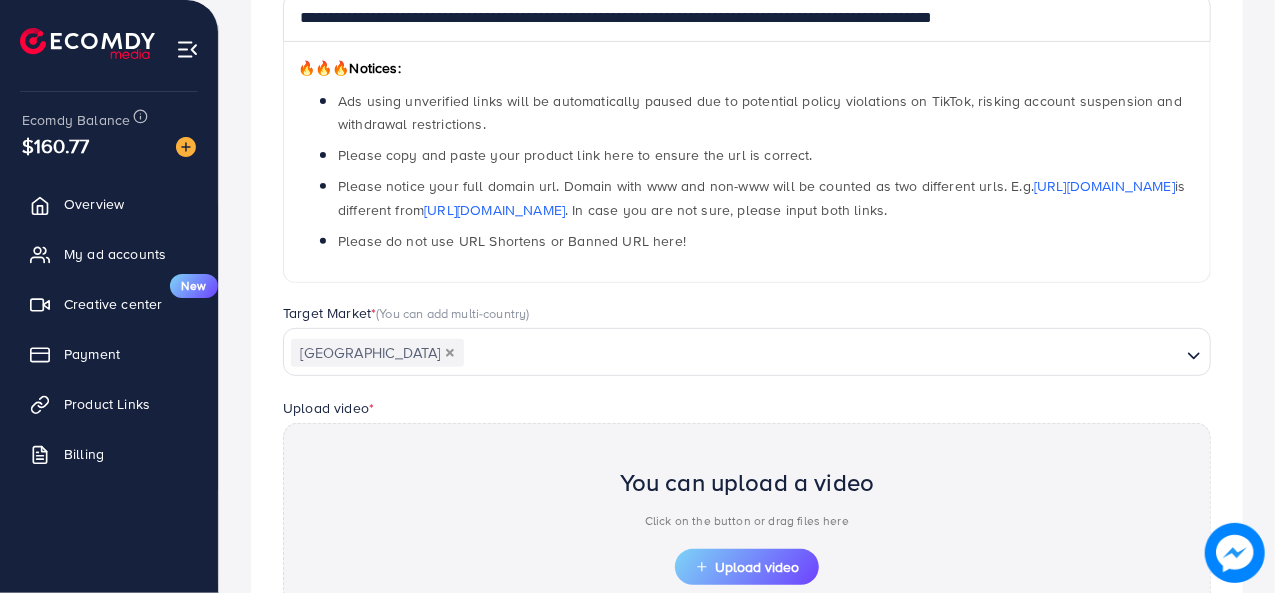 click on "**********" at bounding box center (747, 343) 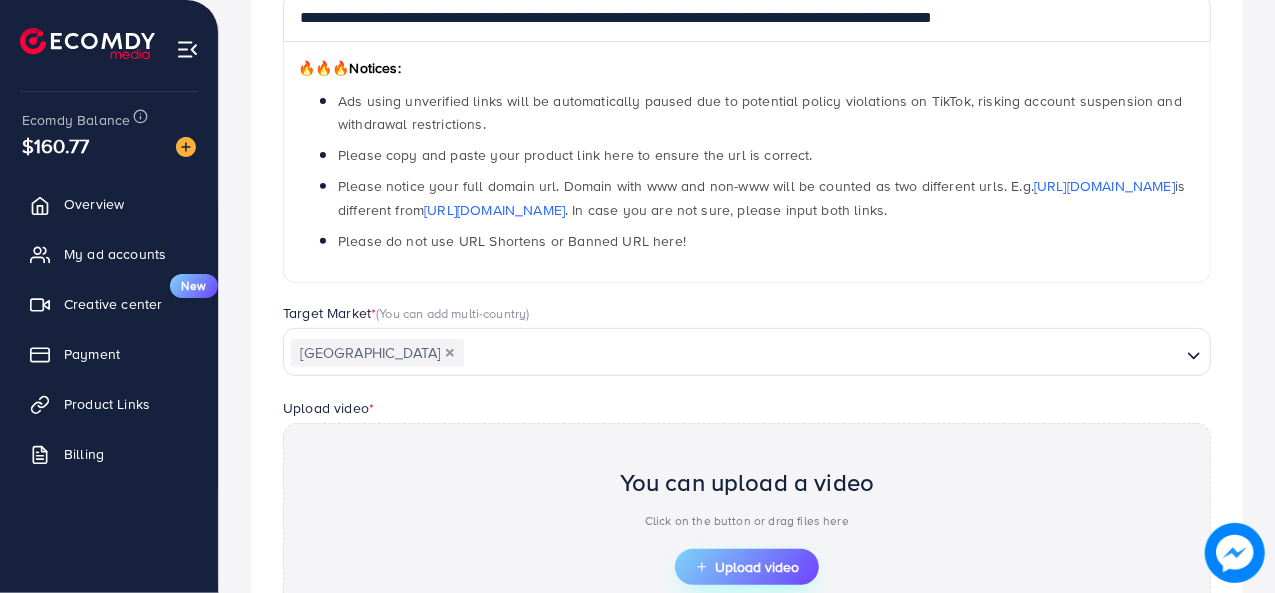 click on "Upload video" at bounding box center (747, 567) 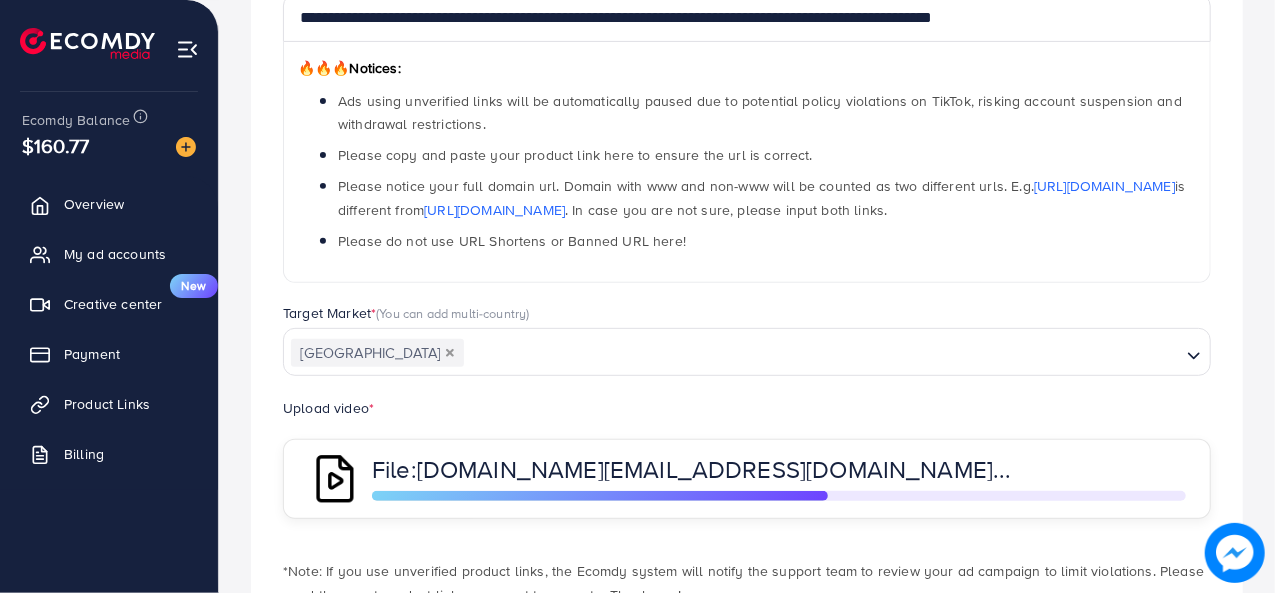 scroll, scrollTop: 432, scrollLeft: 0, axis: vertical 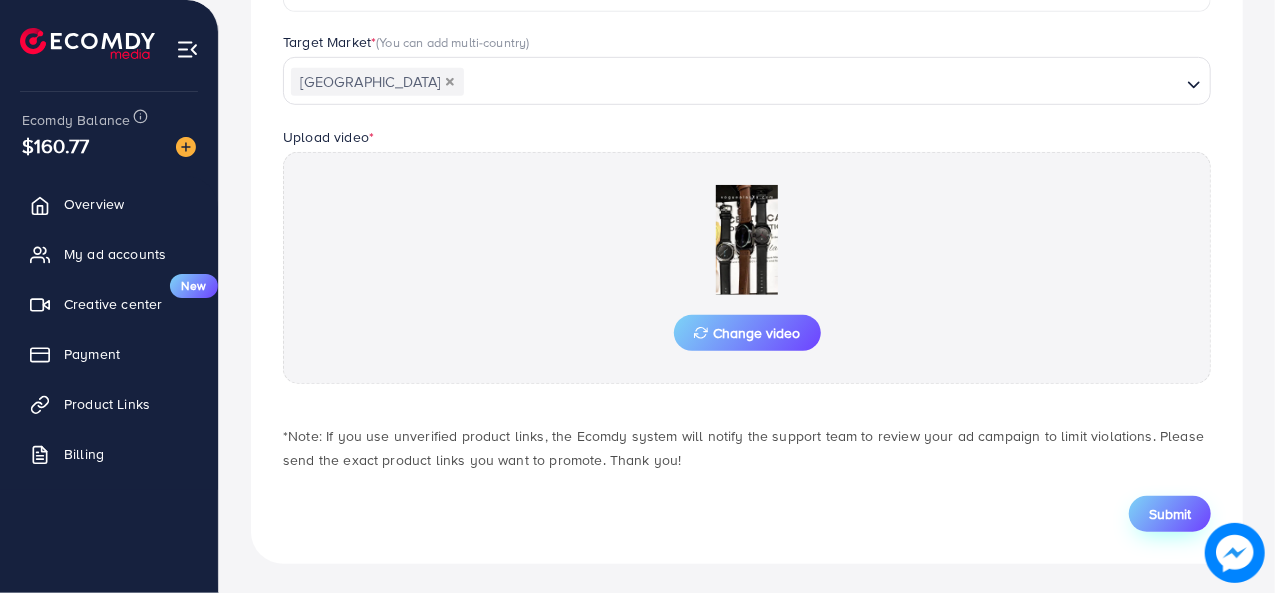 click on "Submit" at bounding box center [1170, 514] 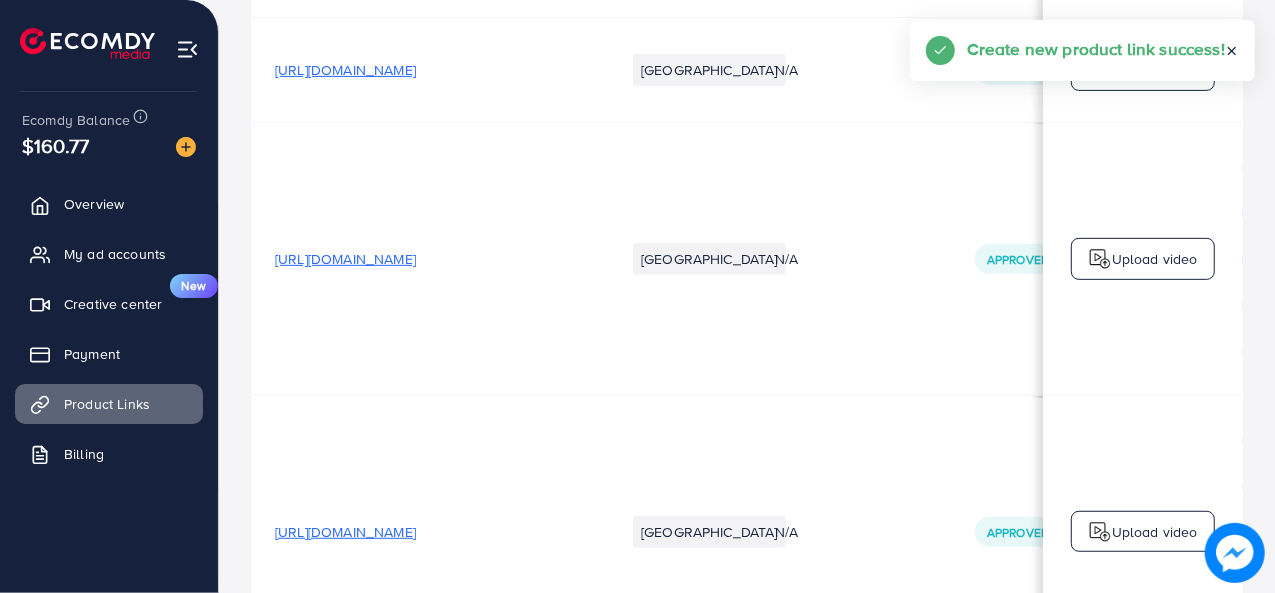 scroll, scrollTop: 0, scrollLeft: 0, axis: both 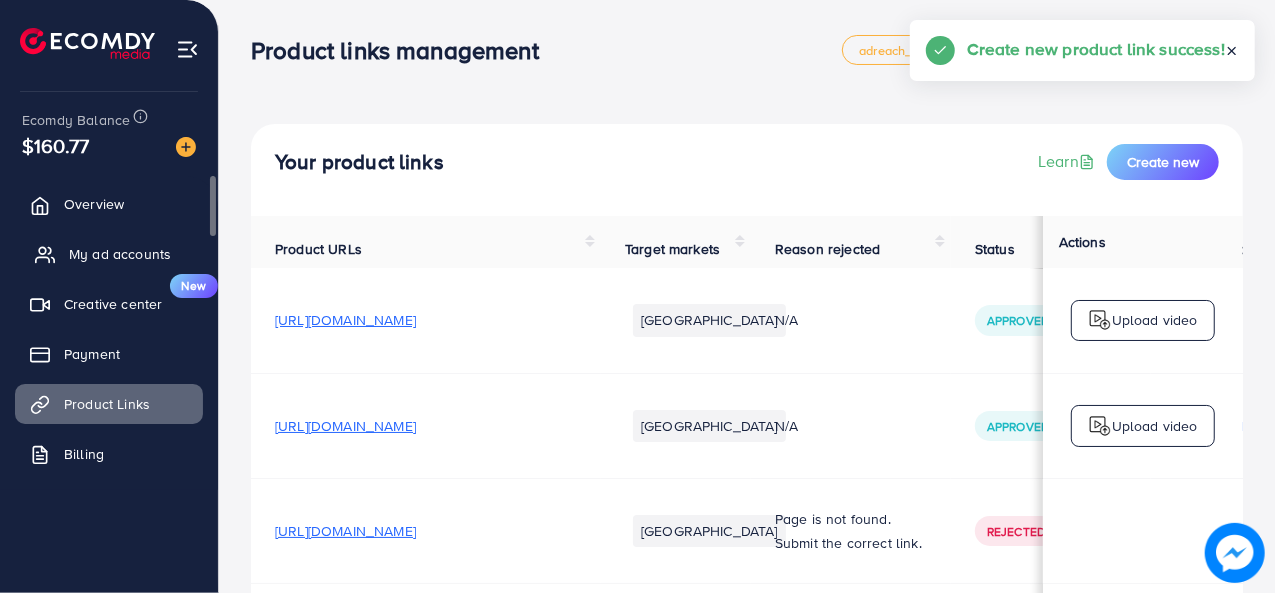 click on "My ad accounts" at bounding box center [120, 254] 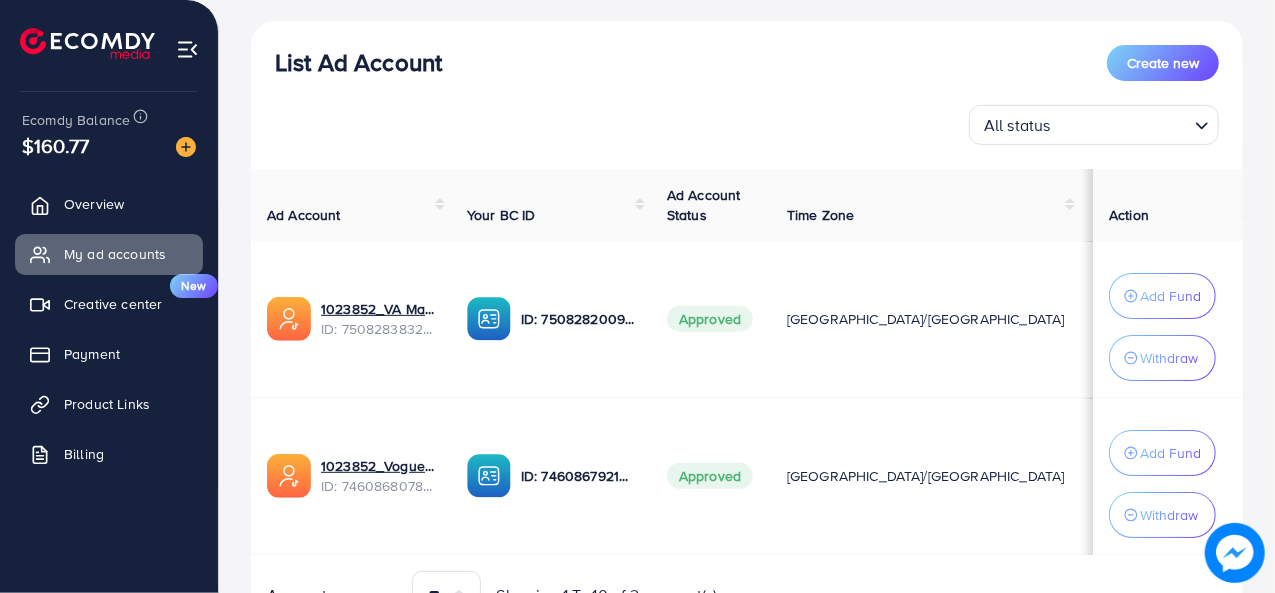 scroll, scrollTop: 248, scrollLeft: 0, axis: vertical 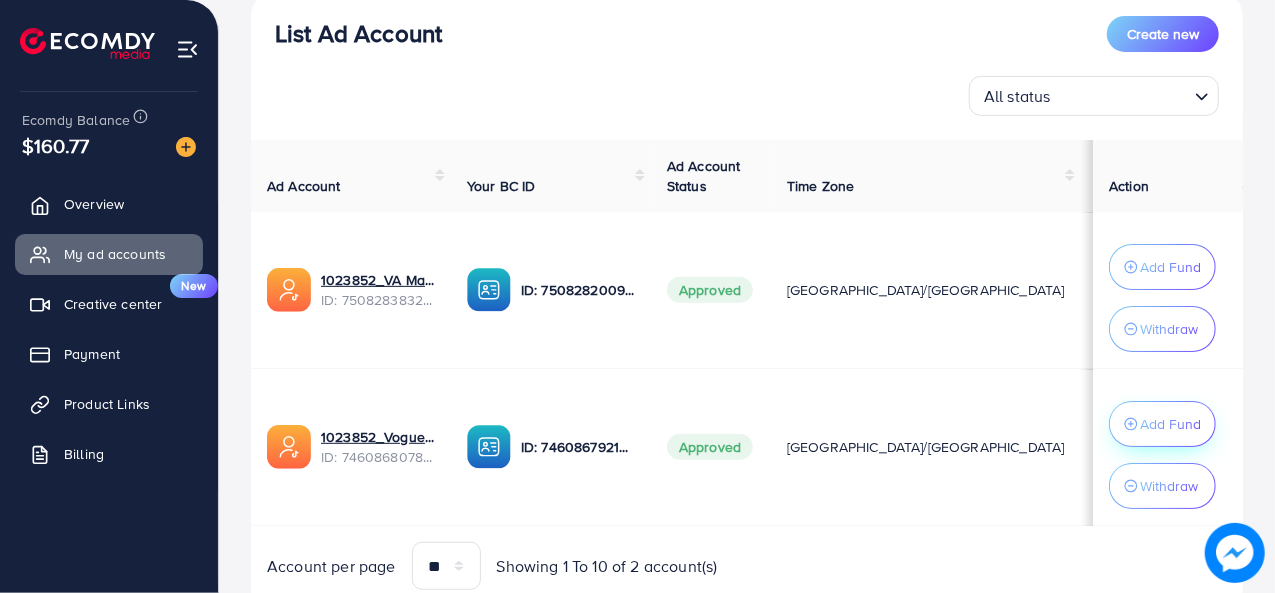 click on "Add Fund" at bounding box center (1162, 267) 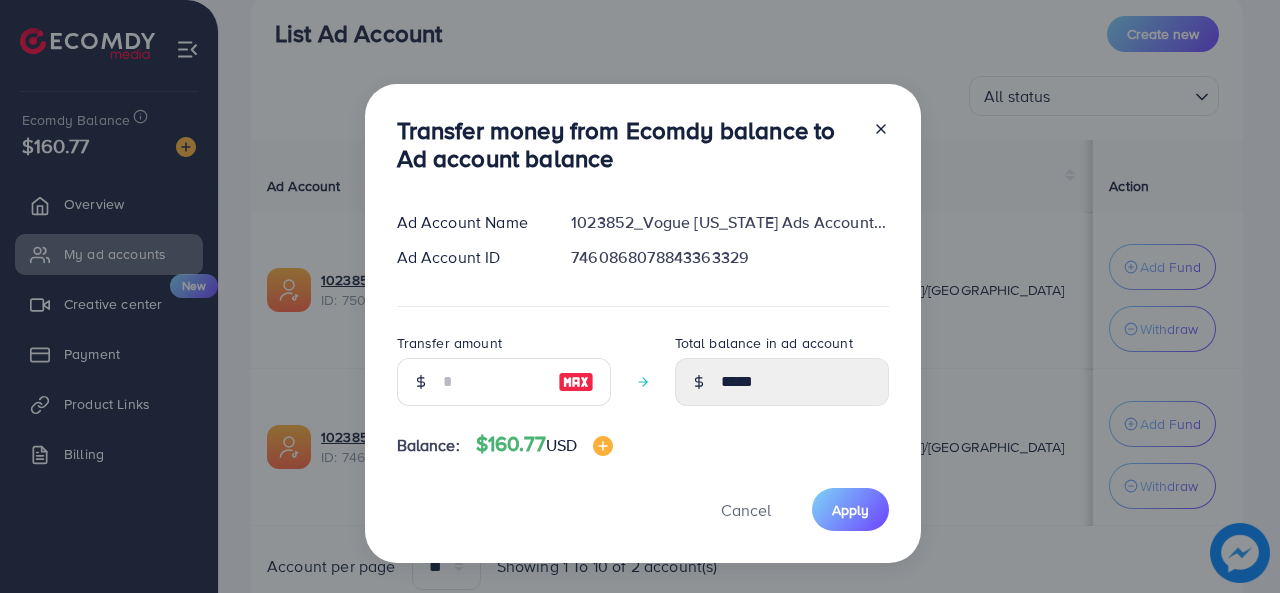 click at bounding box center [420, 382] 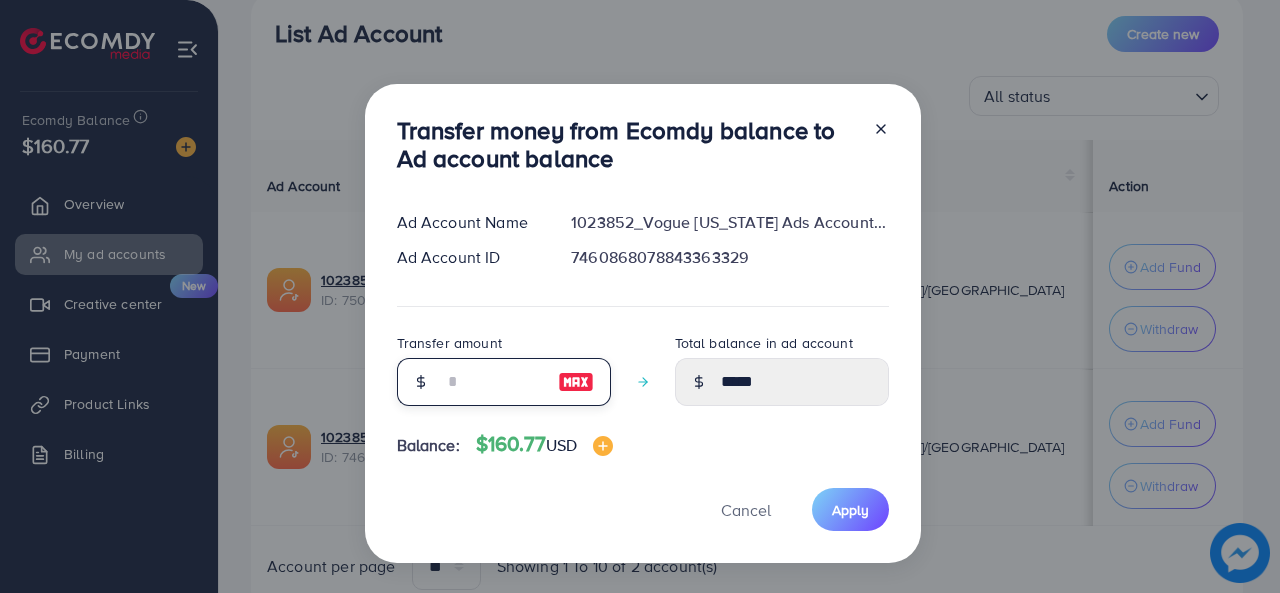 click at bounding box center (493, 382) 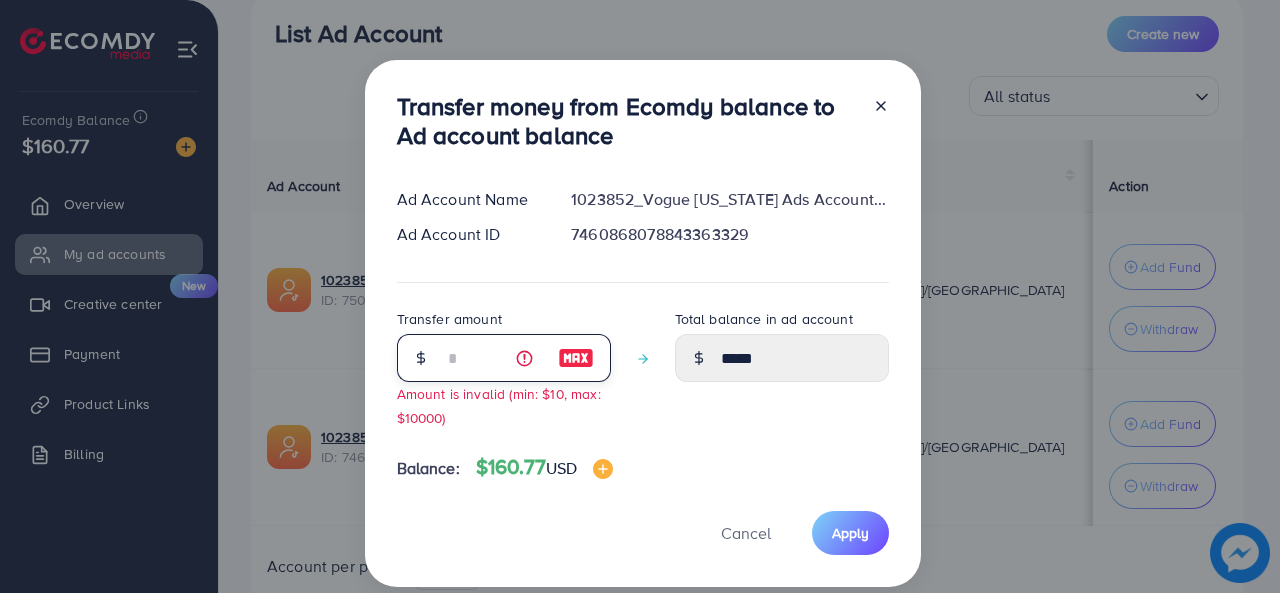 type on "**" 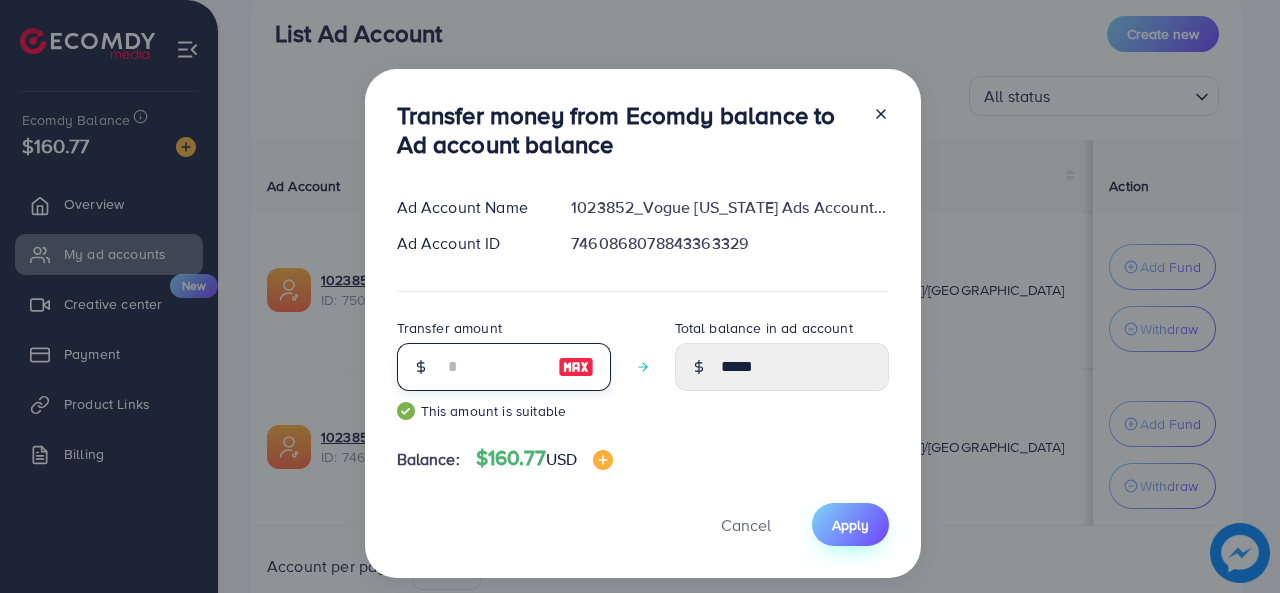 type on "**" 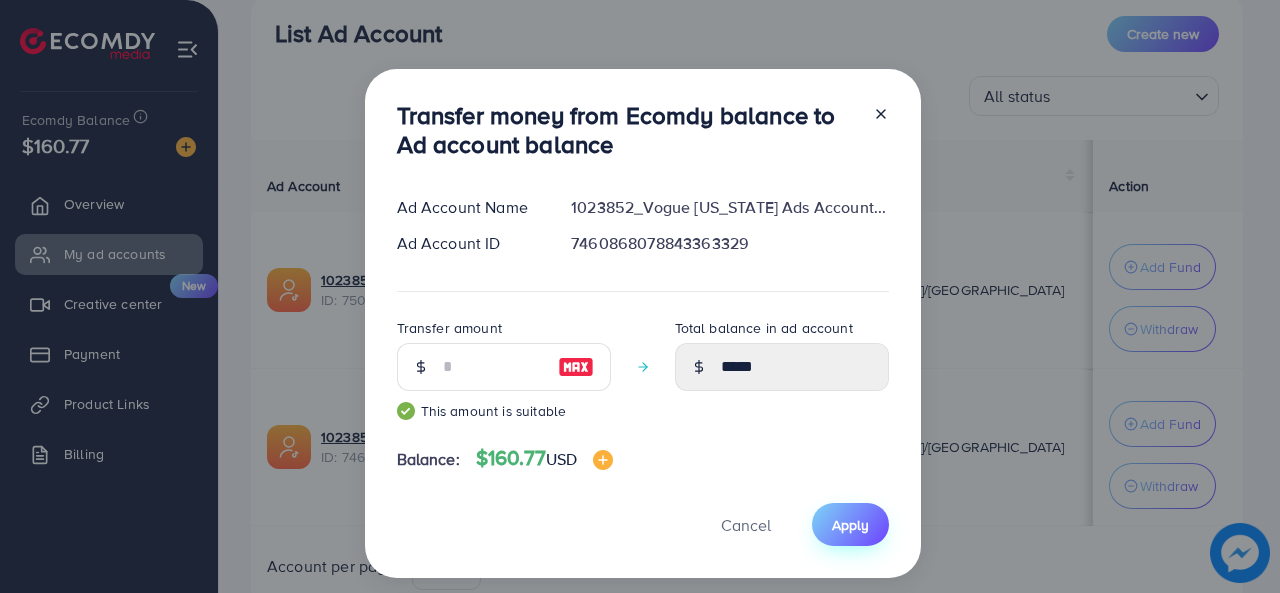 click on "Apply" at bounding box center (850, 525) 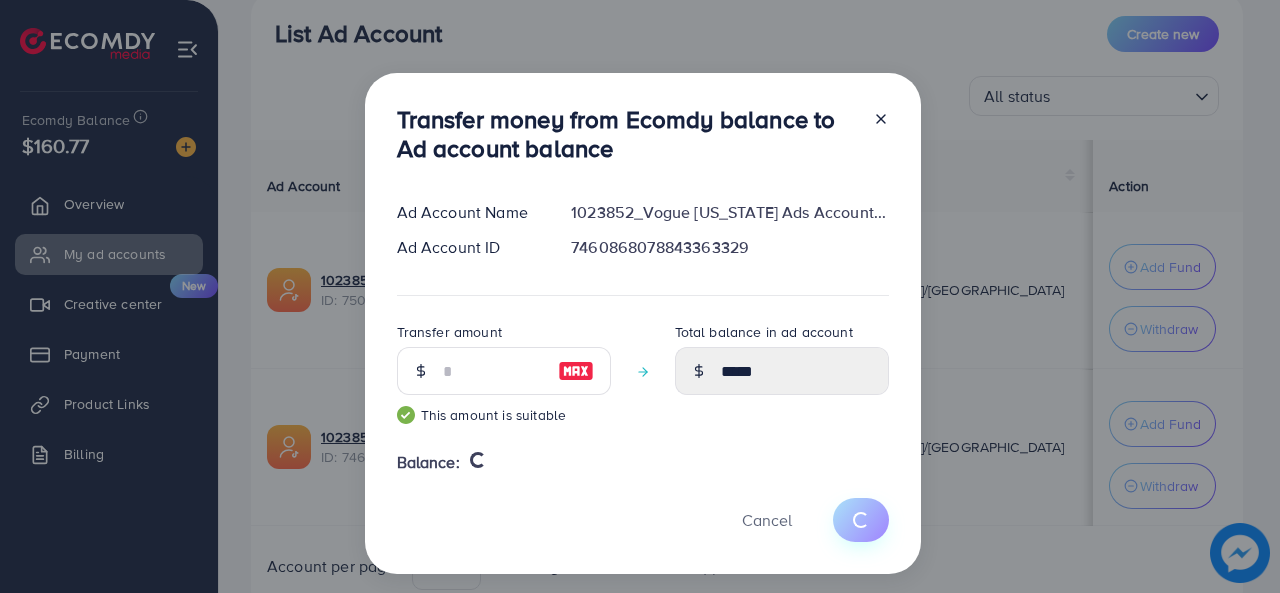 type 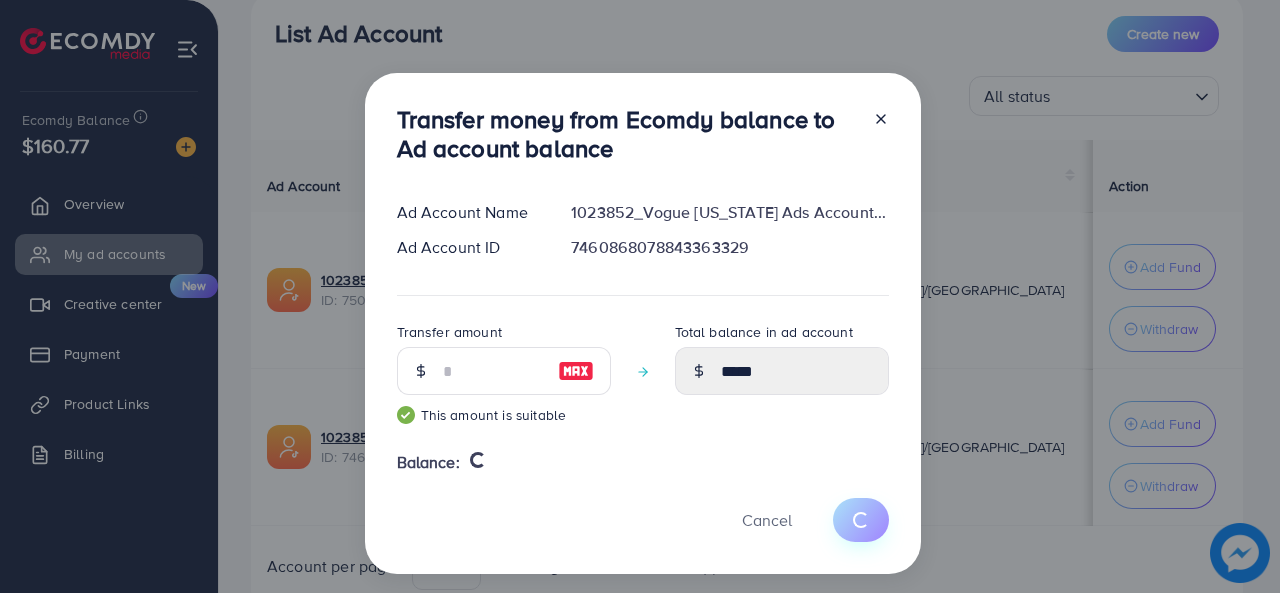 type on "*****" 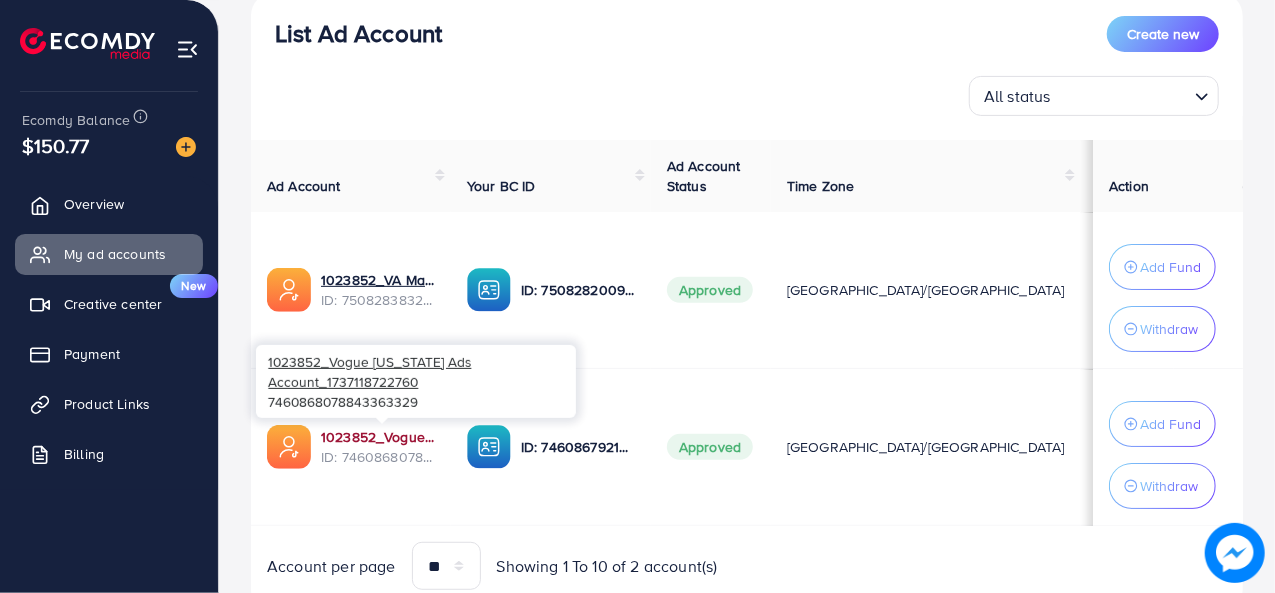 click on "1023852_Vogue [US_STATE] Ads Account_1737118722760" at bounding box center [378, 437] 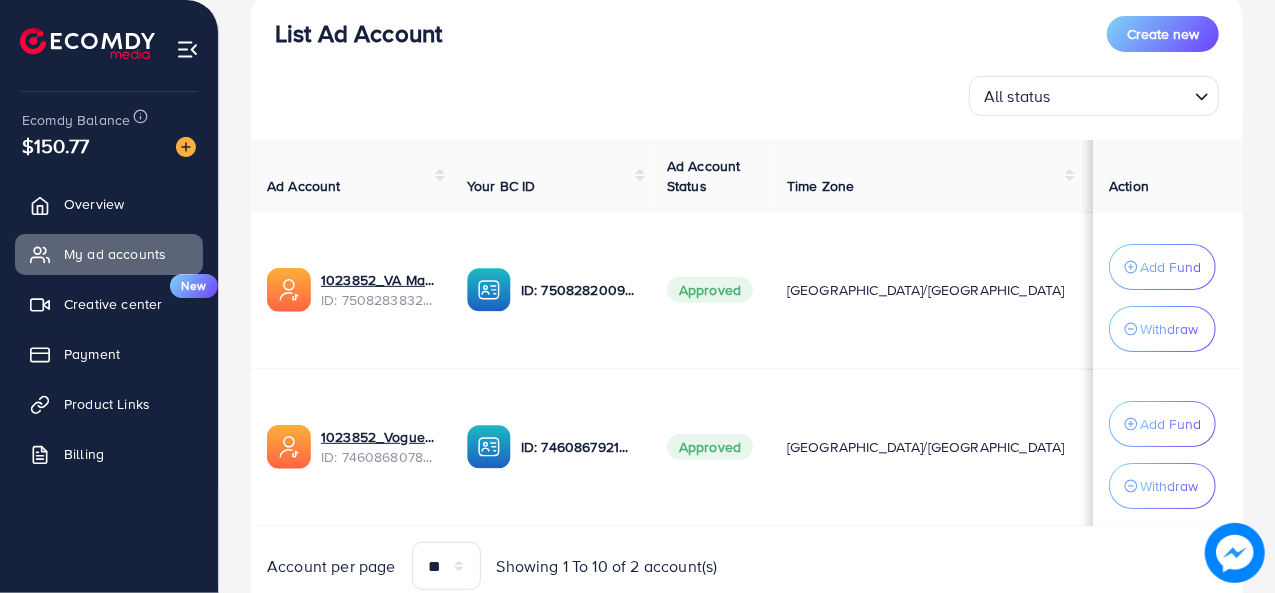 click on "All status
Loading..." at bounding box center [747, 96] 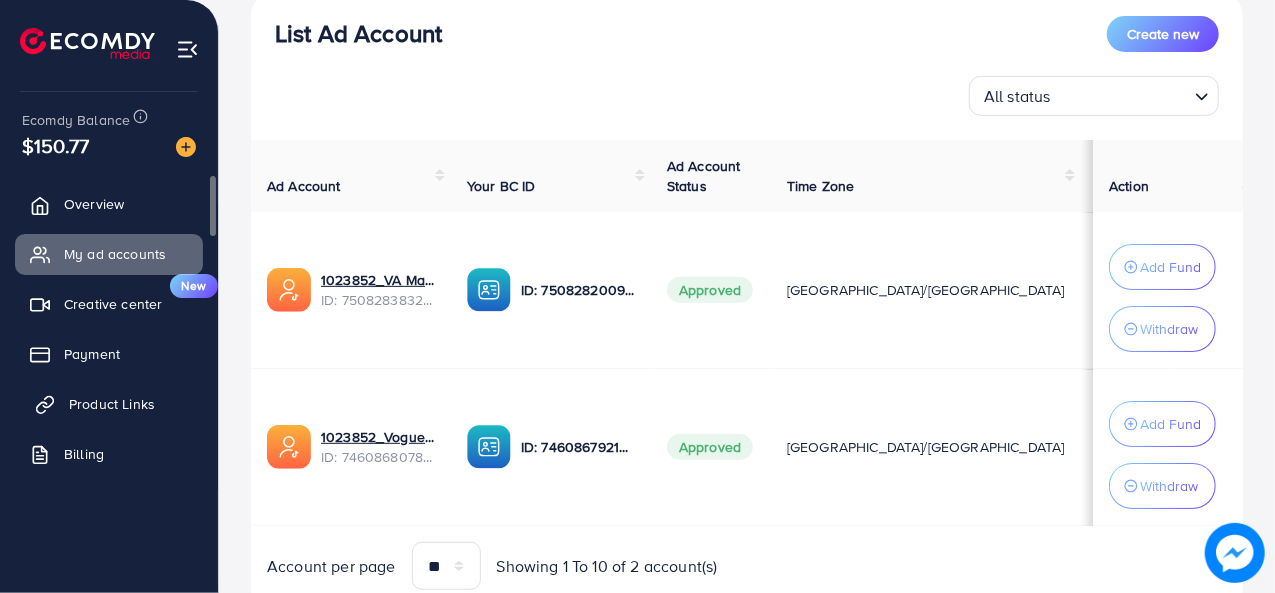 click on "Product Links" at bounding box center [109, 404] 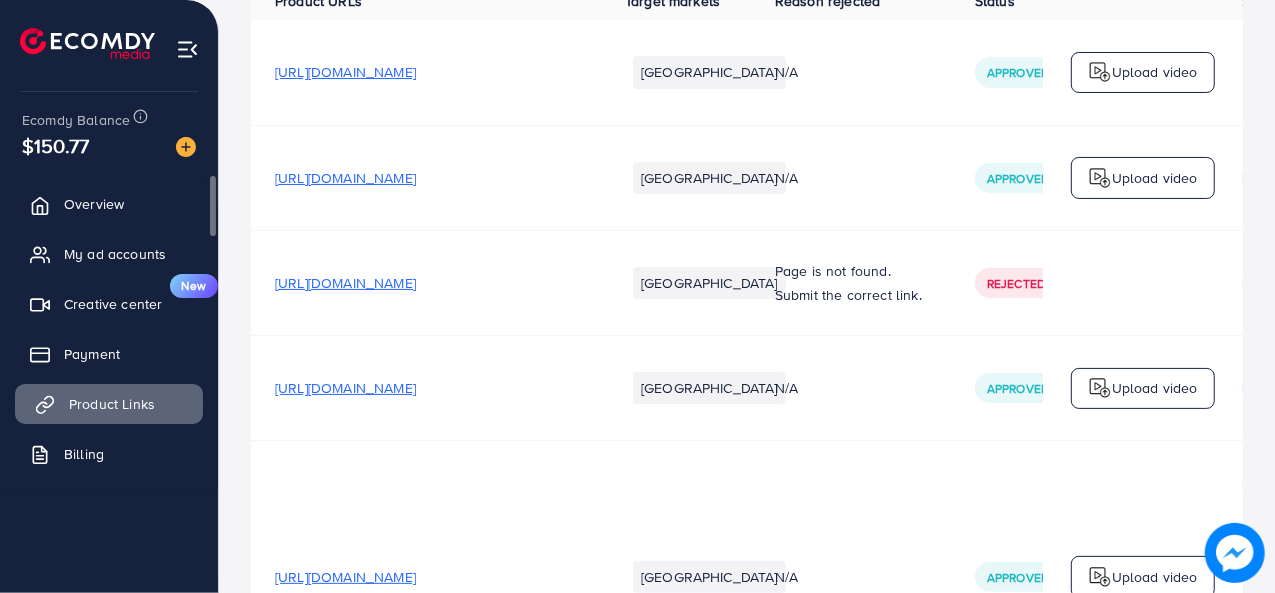 scroll, scrollTop: 0, scrollLeft: 0, axis: both 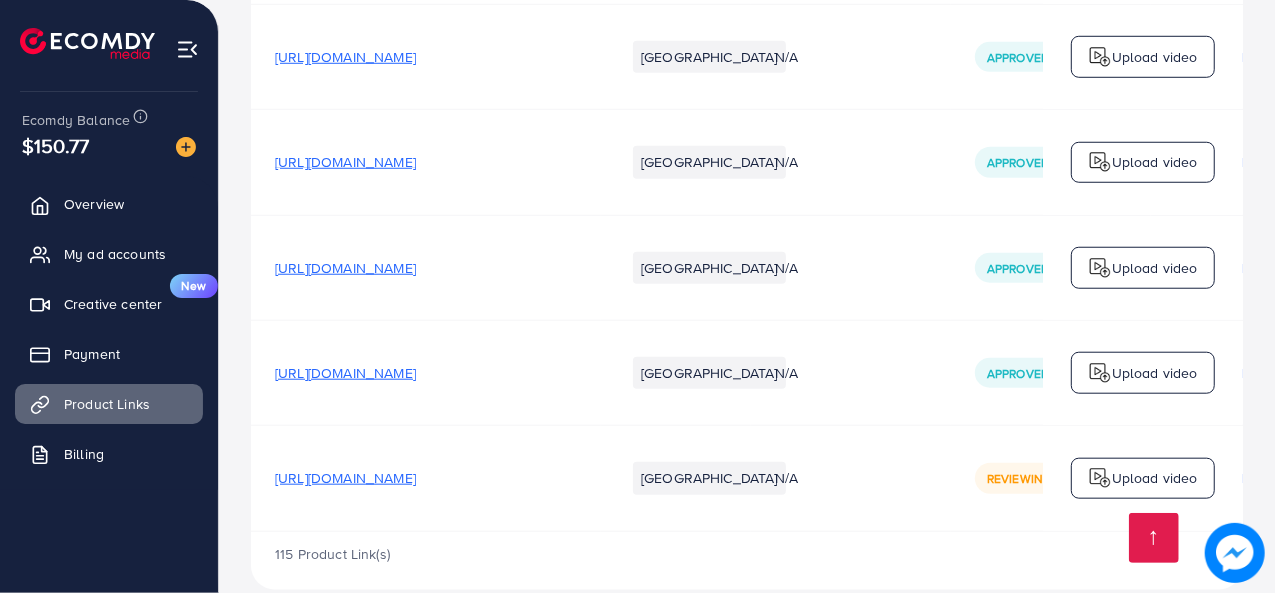 click on "https://voguealaska.com/products/tomi-t-084-quartz-date-business-class-strap-watch?variant=45991488913571" at bounding box center [345, 478] 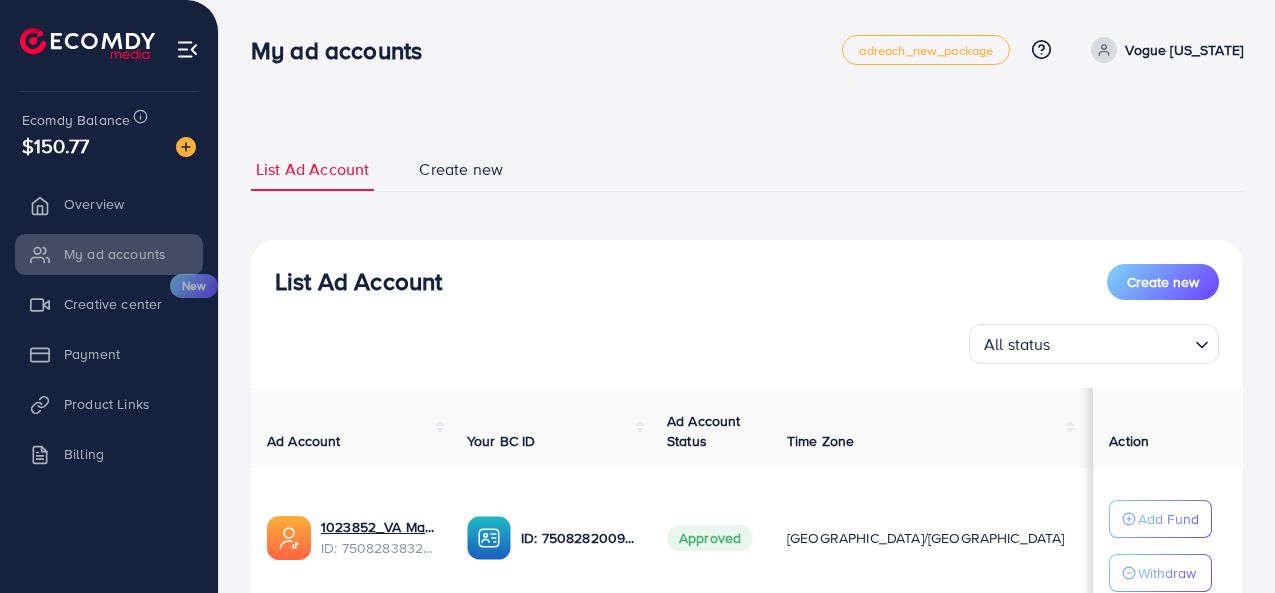 scroll, scrollTop: 0, scrollLeft: 0, axis: both 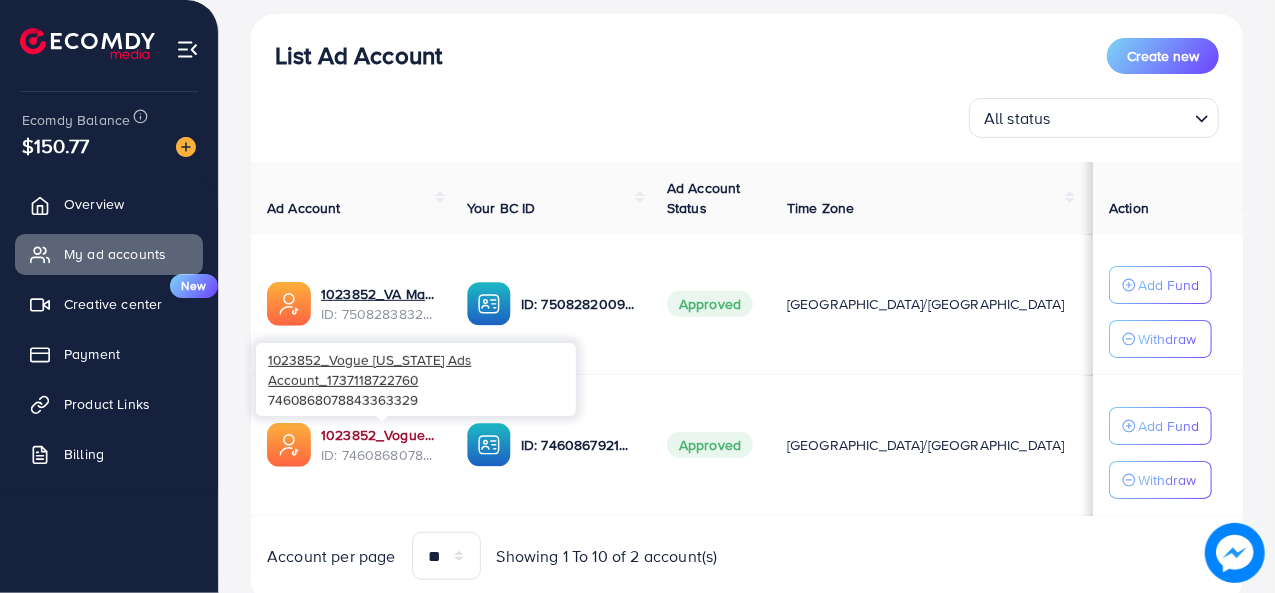 click on "1023852_Vogue [US_STATE] Ads Account_1737118722760" at bounding box center (378, 435) 